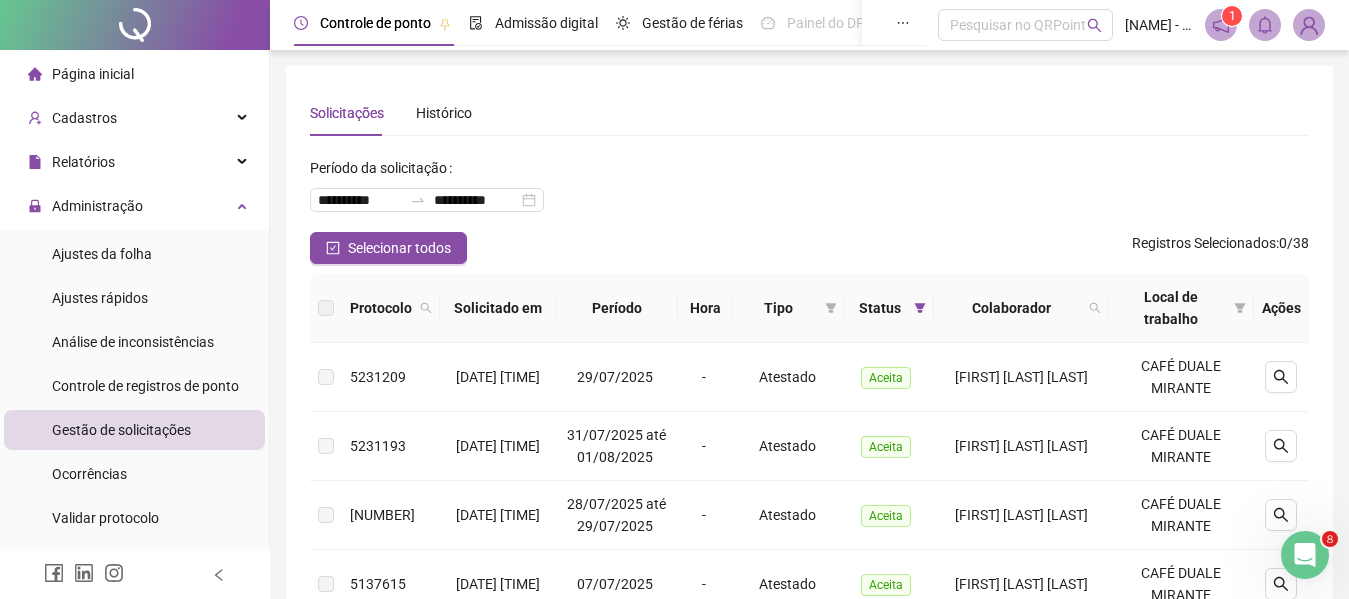 scroll, scrollTop: 300, scrollLeft: 0, axis: vertical 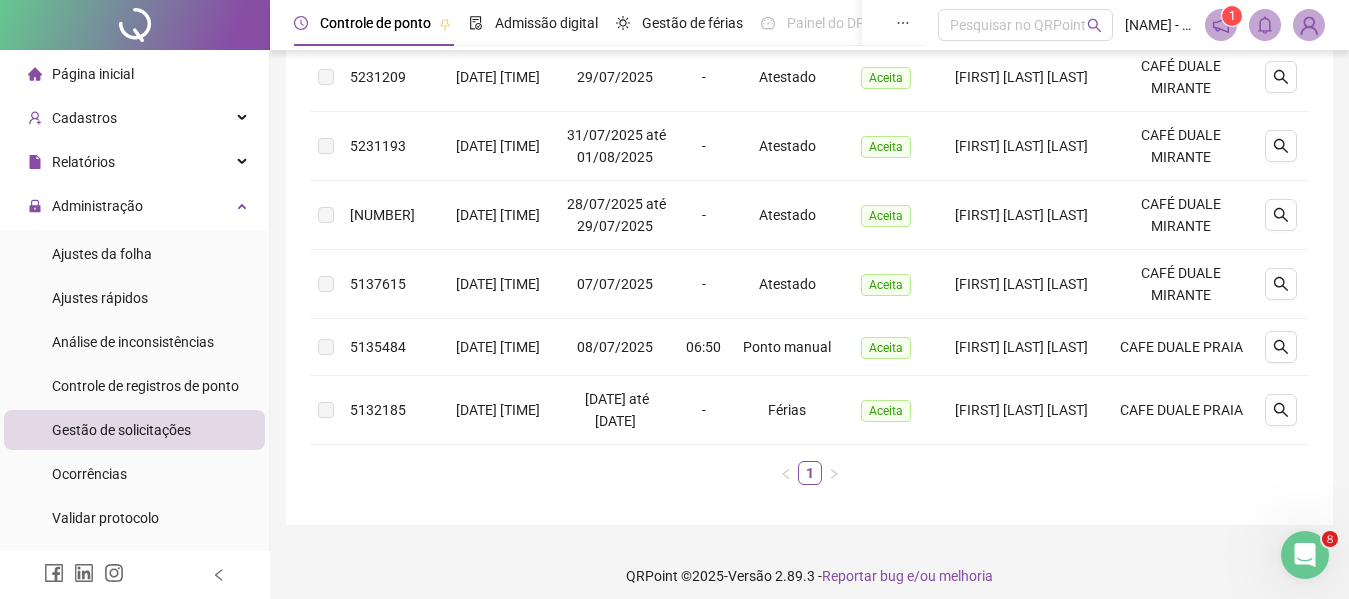 click on "Gestão de solicitações" at bounding box center [121, 430] 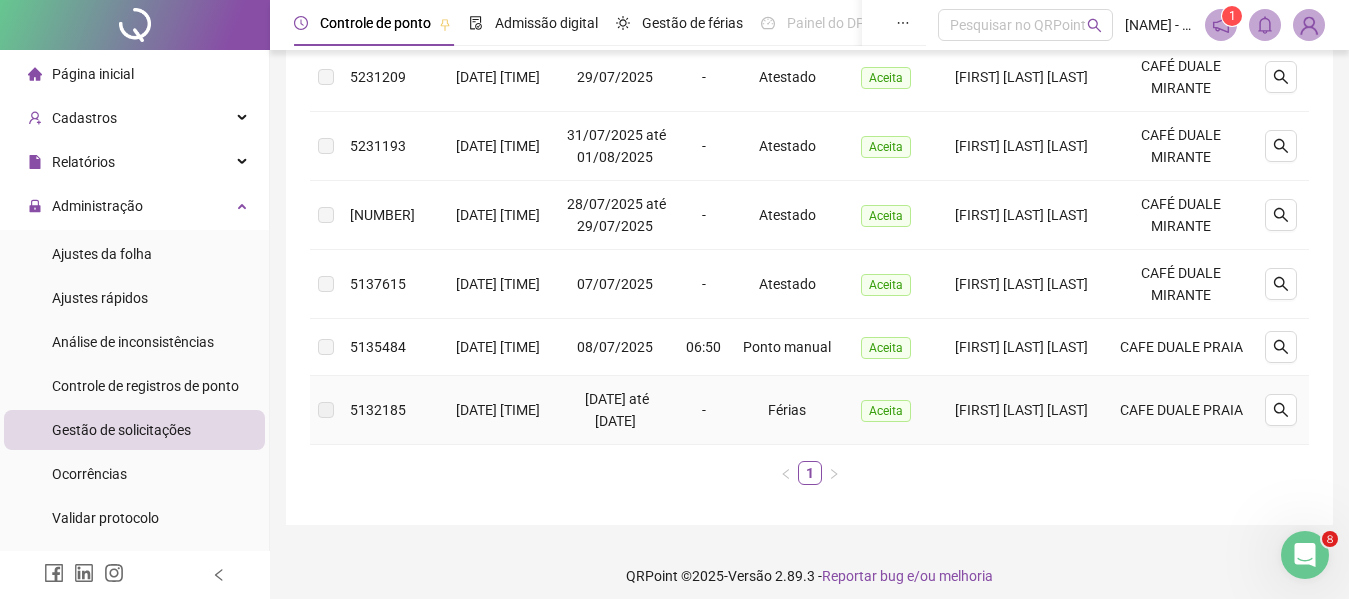 scroll, scrollTop: 0, scrollLeft: 0, axis: both 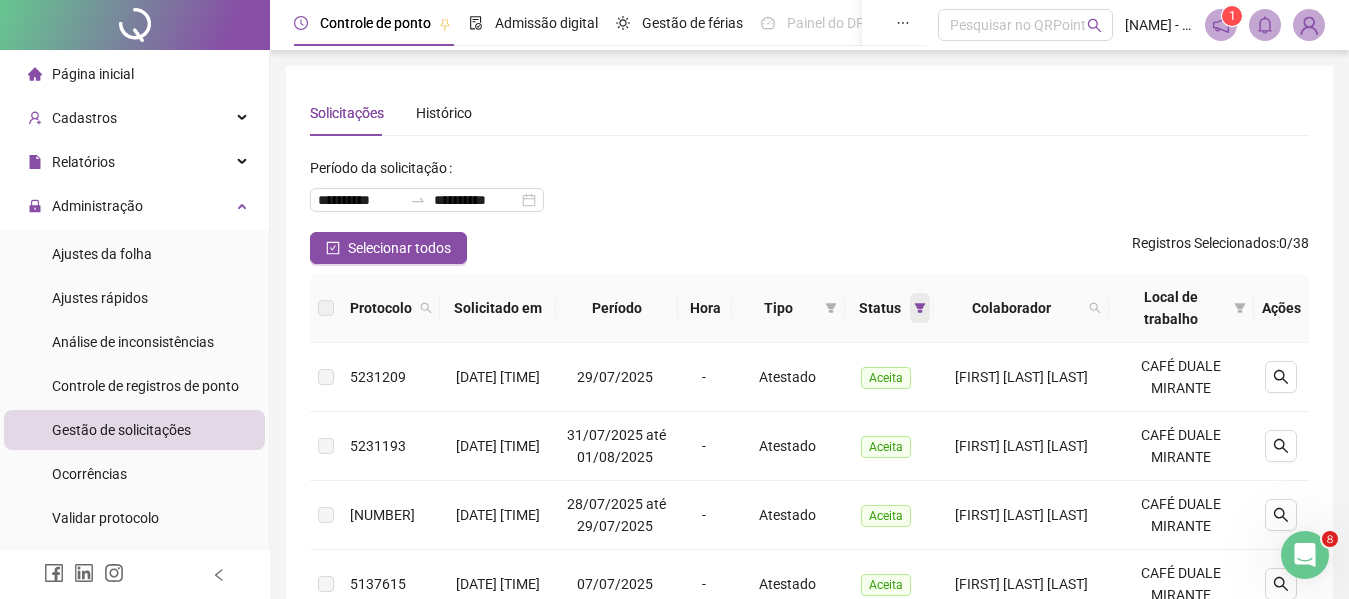 click at bounding box center [920, 308] 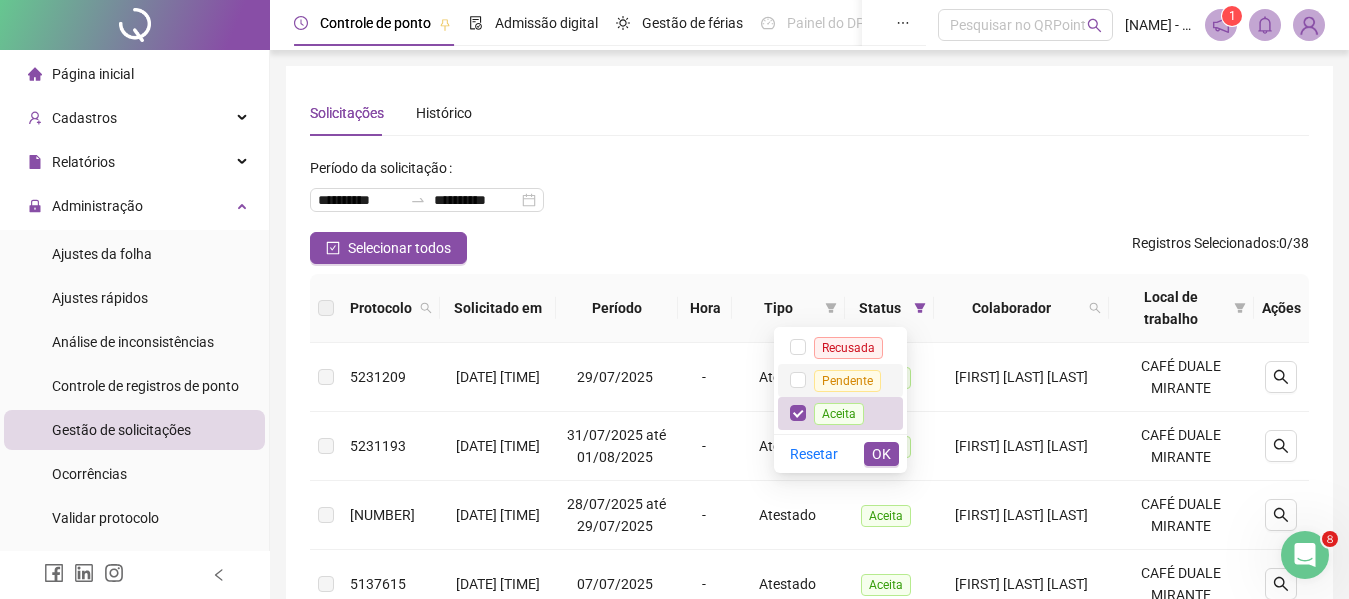 click on "Pendente" at bounding box center (847, 381) 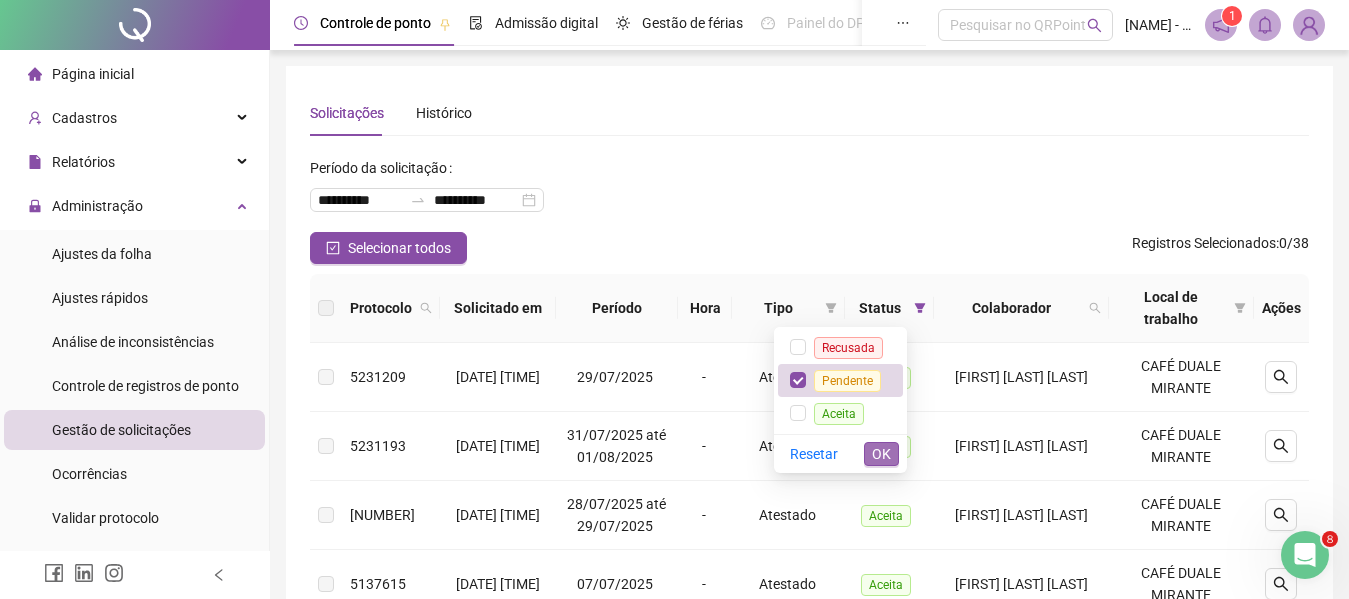click on "OK" at bounding box center [881, 454] 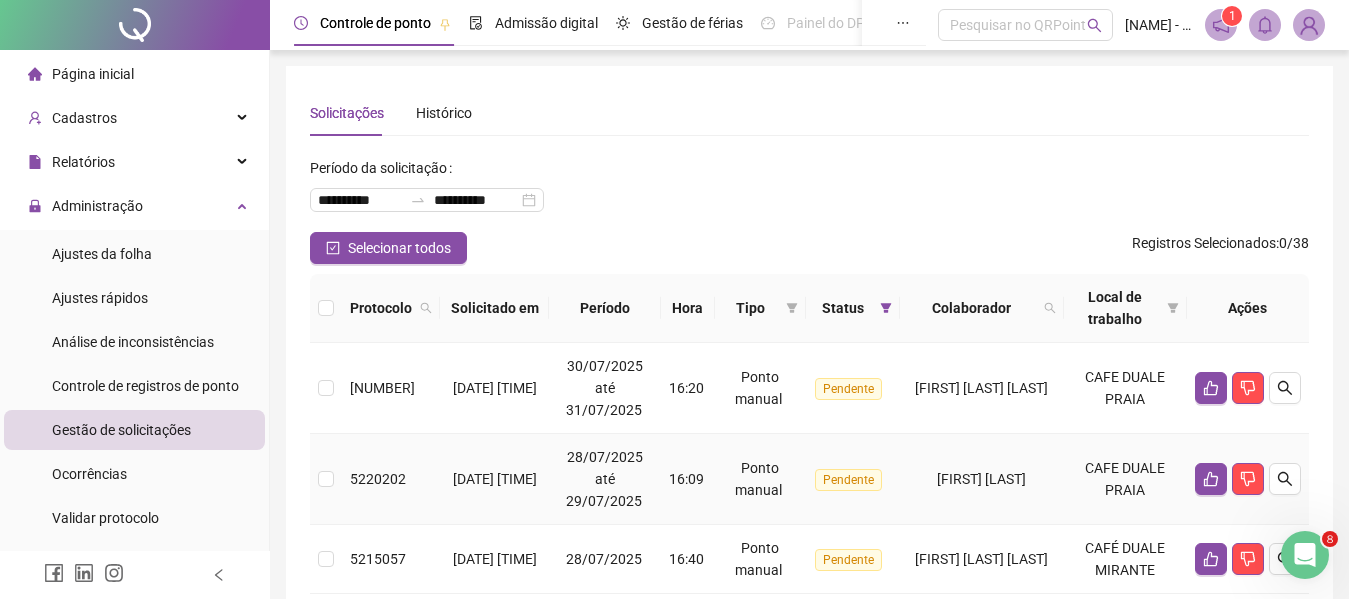 click on "[FIRST] [LAST]" at bounding box center (982, 479) 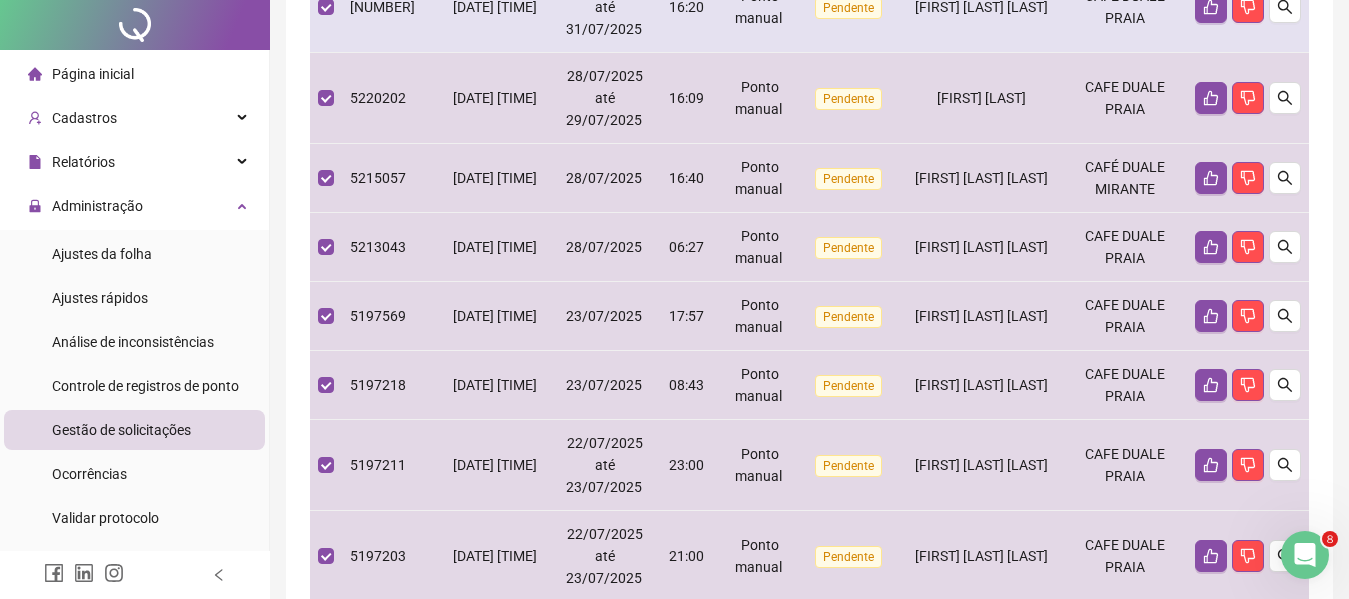 scroll, scrollTop: 0, scrollLeft: 0, axis: both 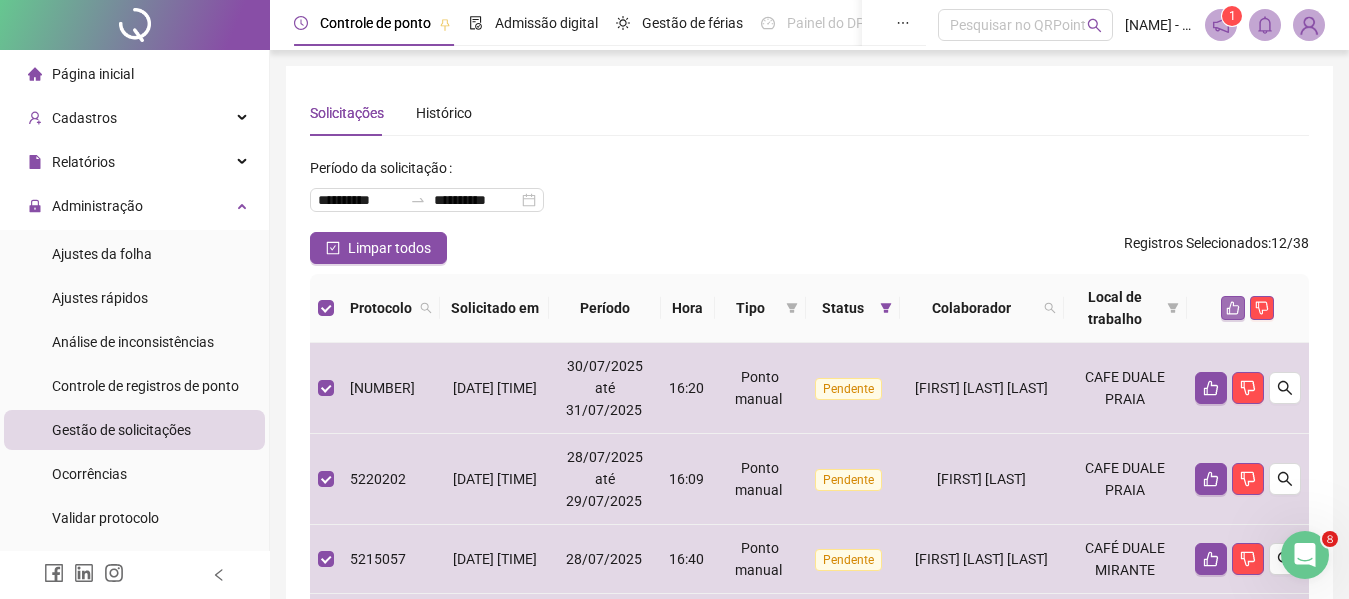 click 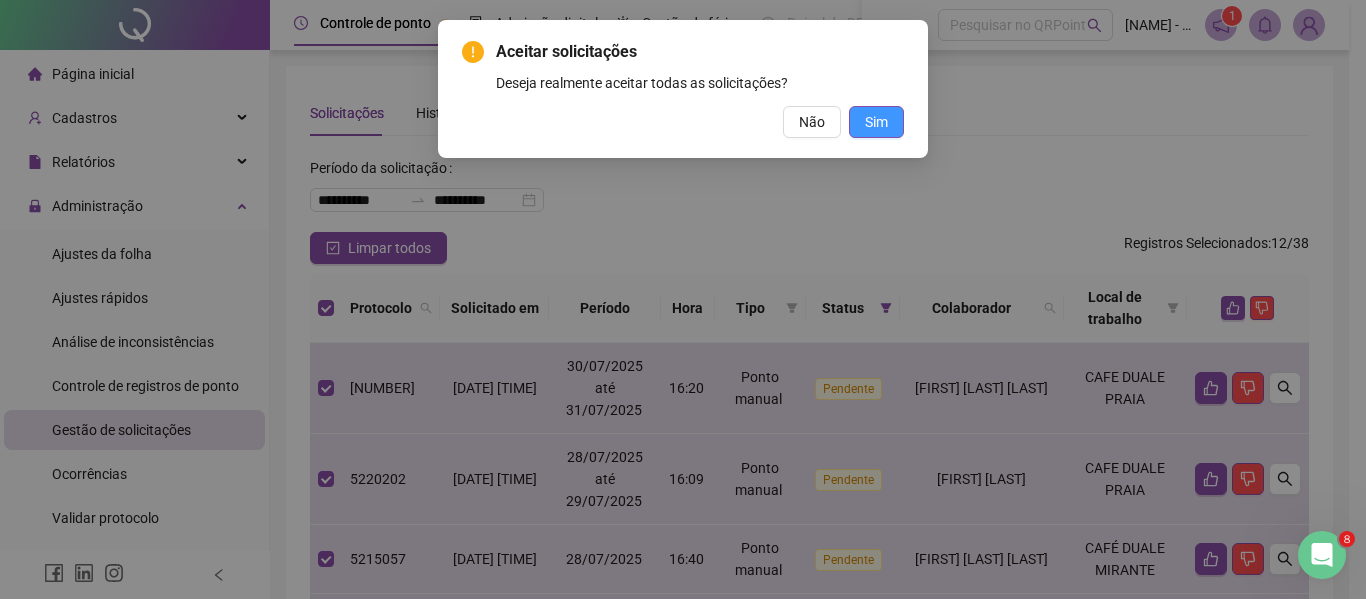 click on "Sim" at bounding box center (876, 122) 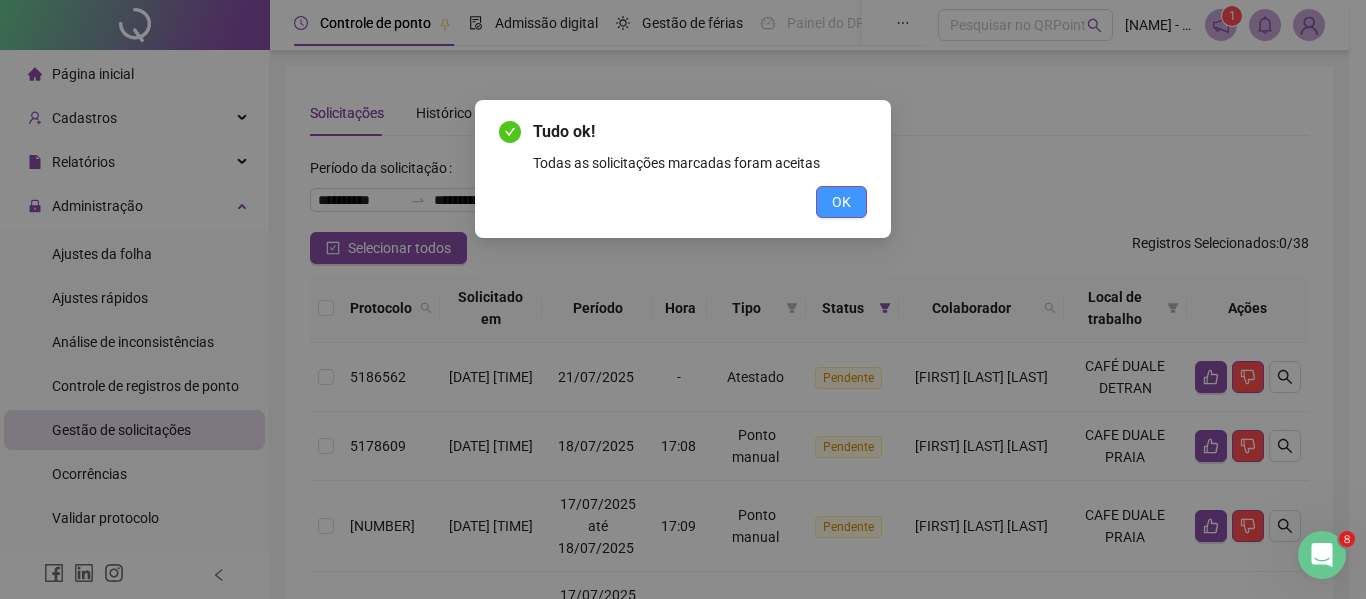 click on "OK" at bounding box center (841, 202) 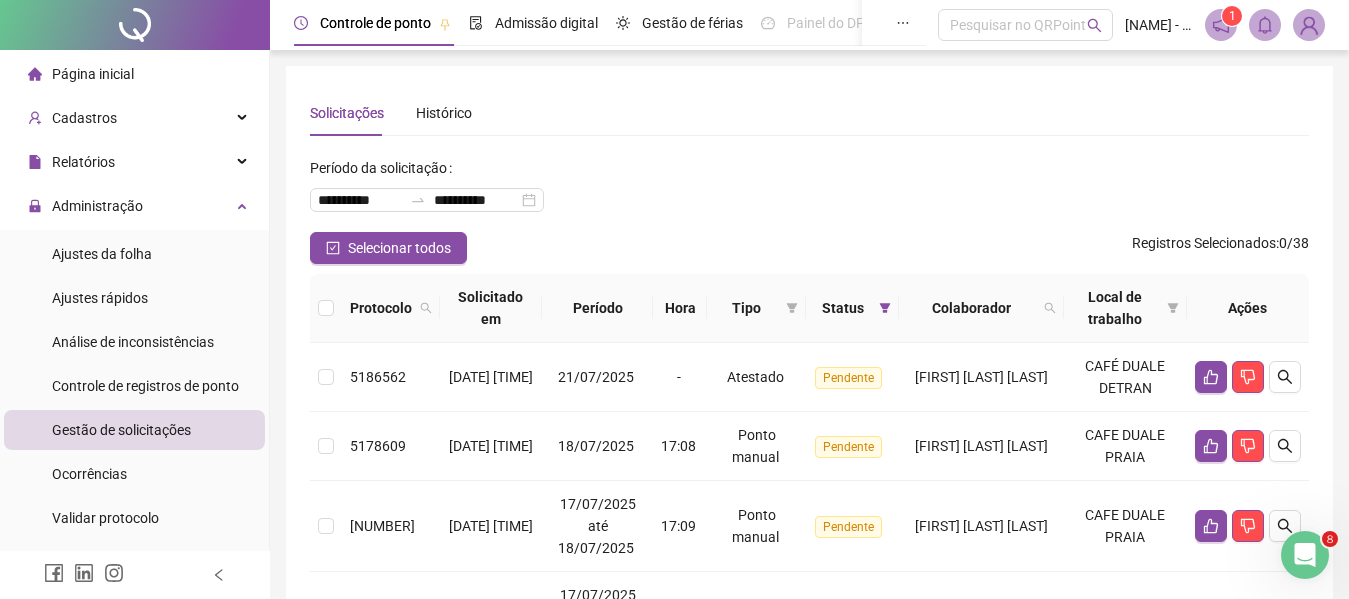 drag, startPoint x: 324, startPoint y: 317, endPoint x: 888, endPoint y: 330, distance: 564.1498 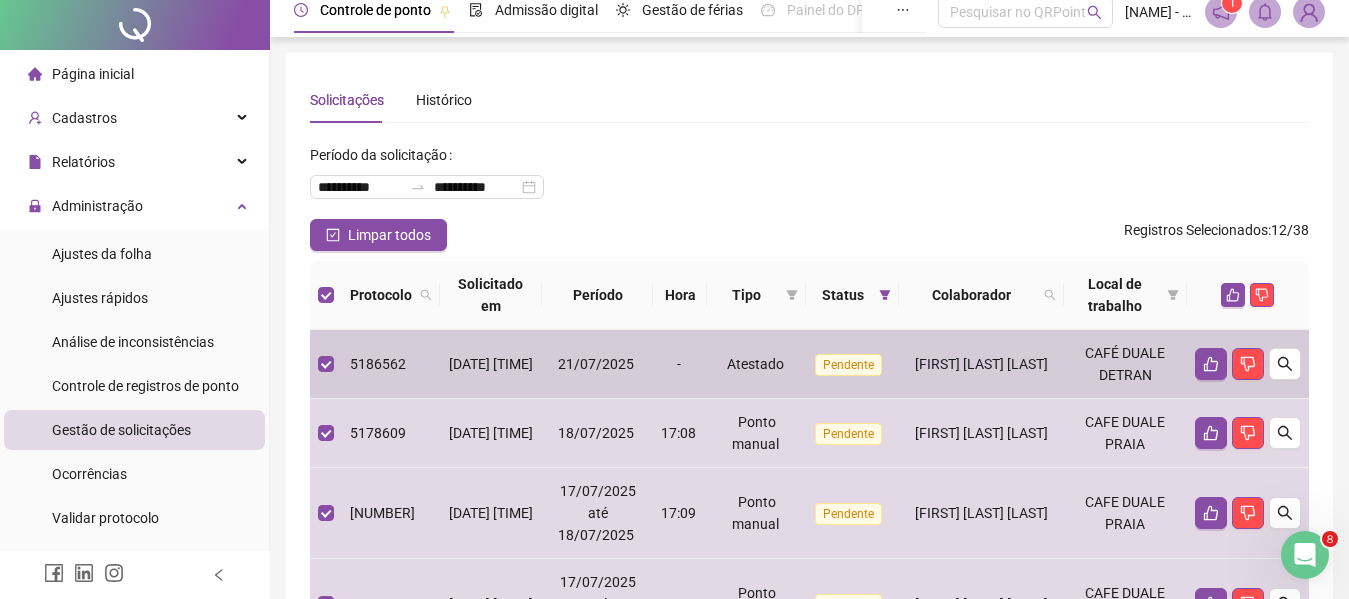 scroll, scrollTop: 0, scrollLeft: 0, axis: both 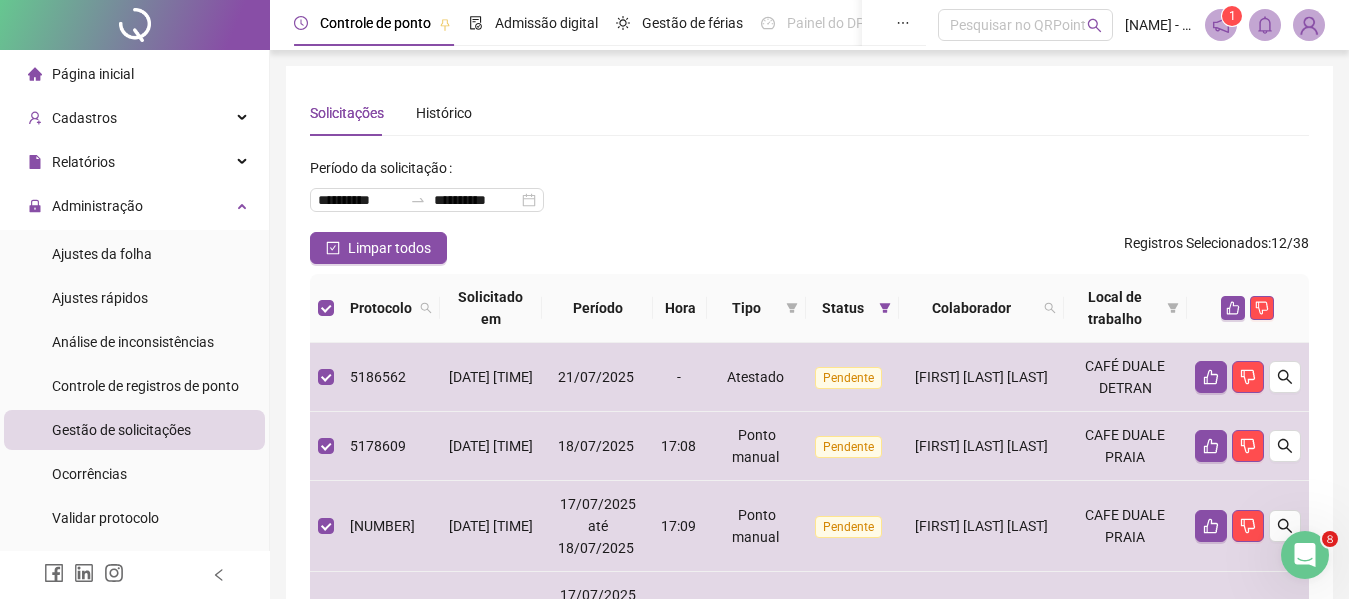drag, startPoint x: 1234, startPoint y: 306, endPoint x: 775, endPoint y: 311, distance: 459.02722 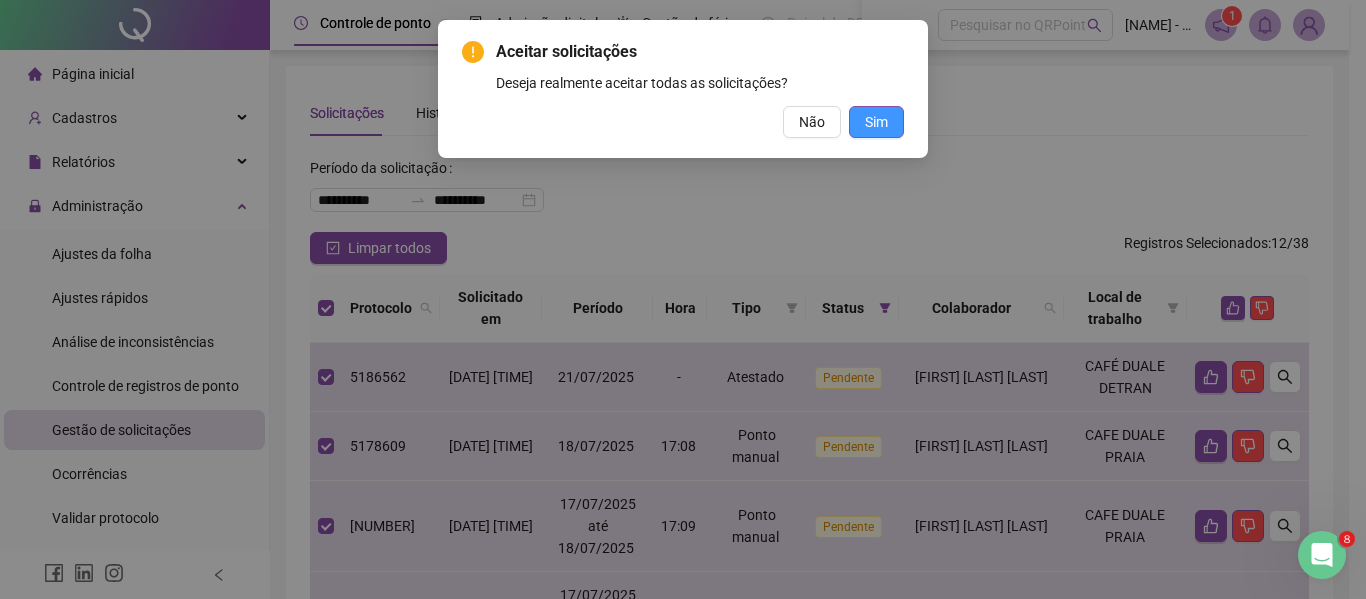 click on "Sim" at bounding box center [876, 122] 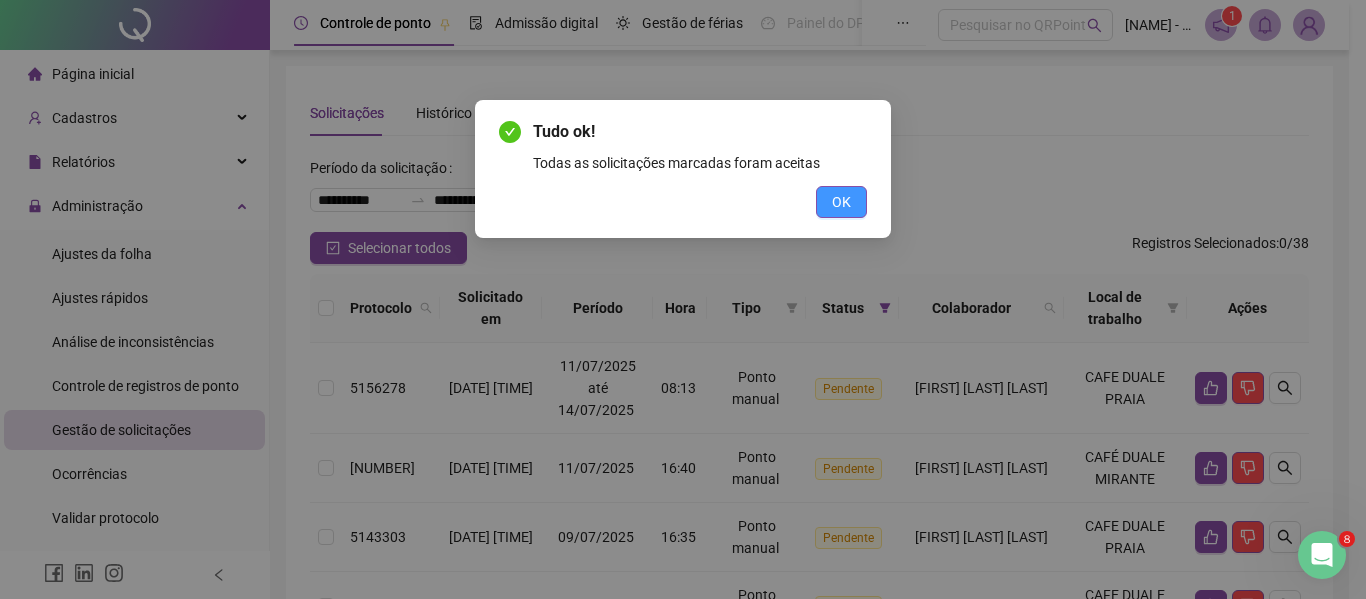 click on "OK" at bounding box center [841, 202] 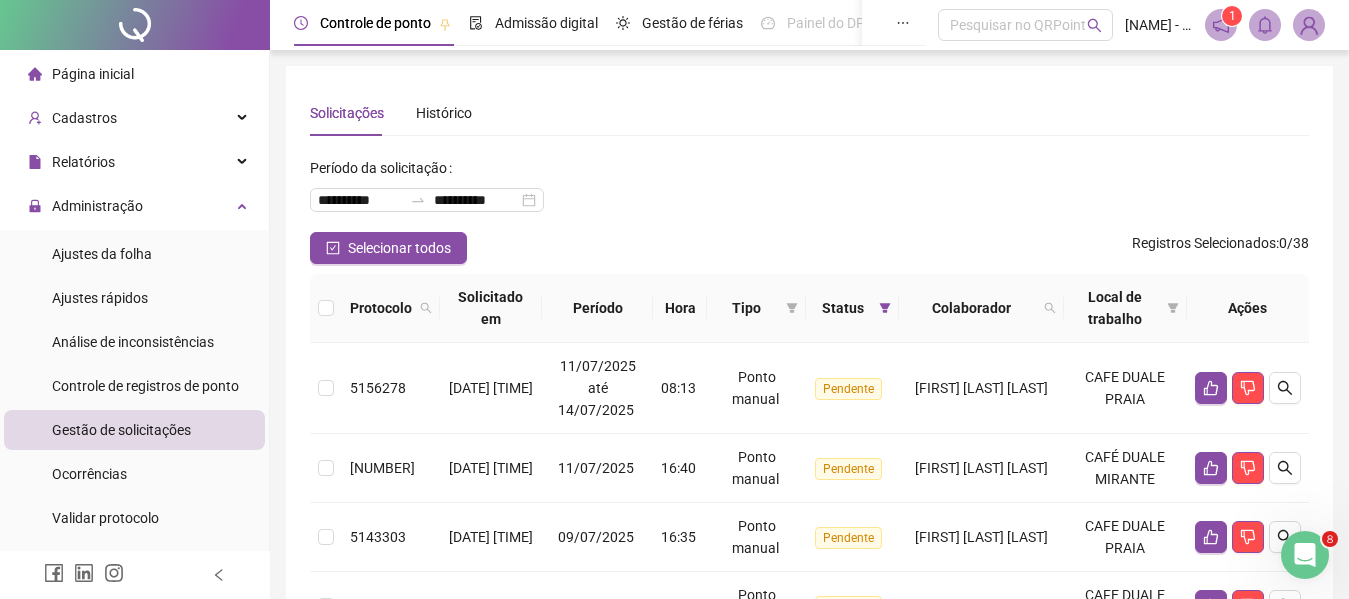click at bounding box center (326, 308) 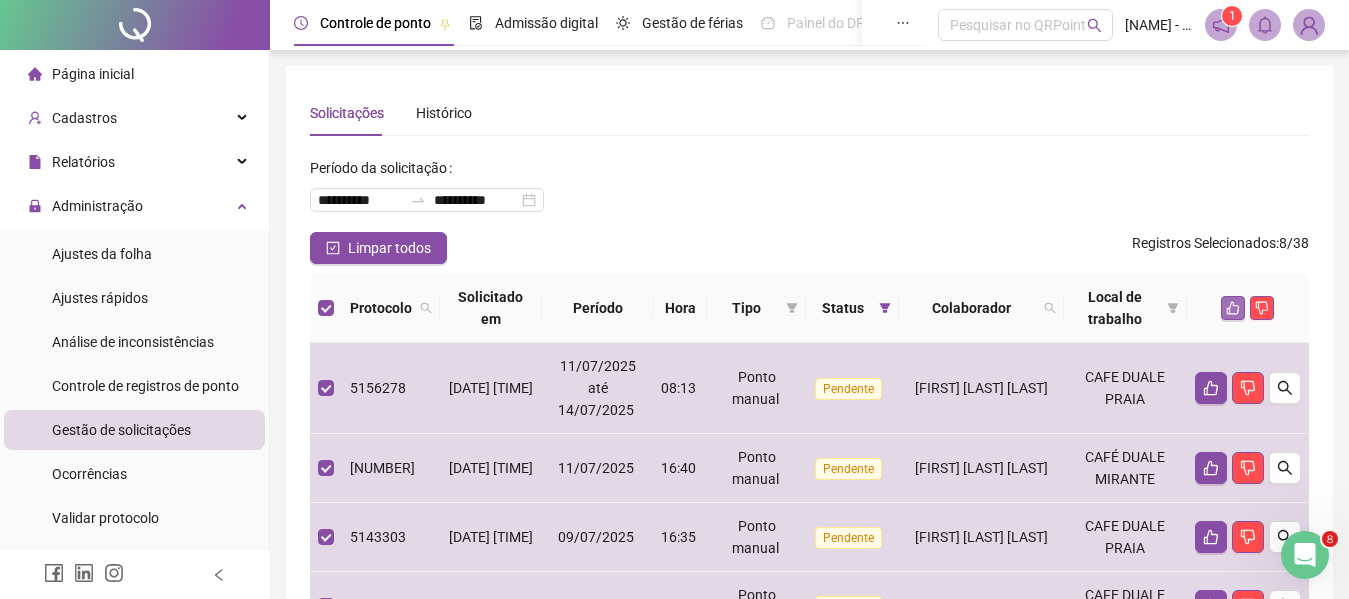 click 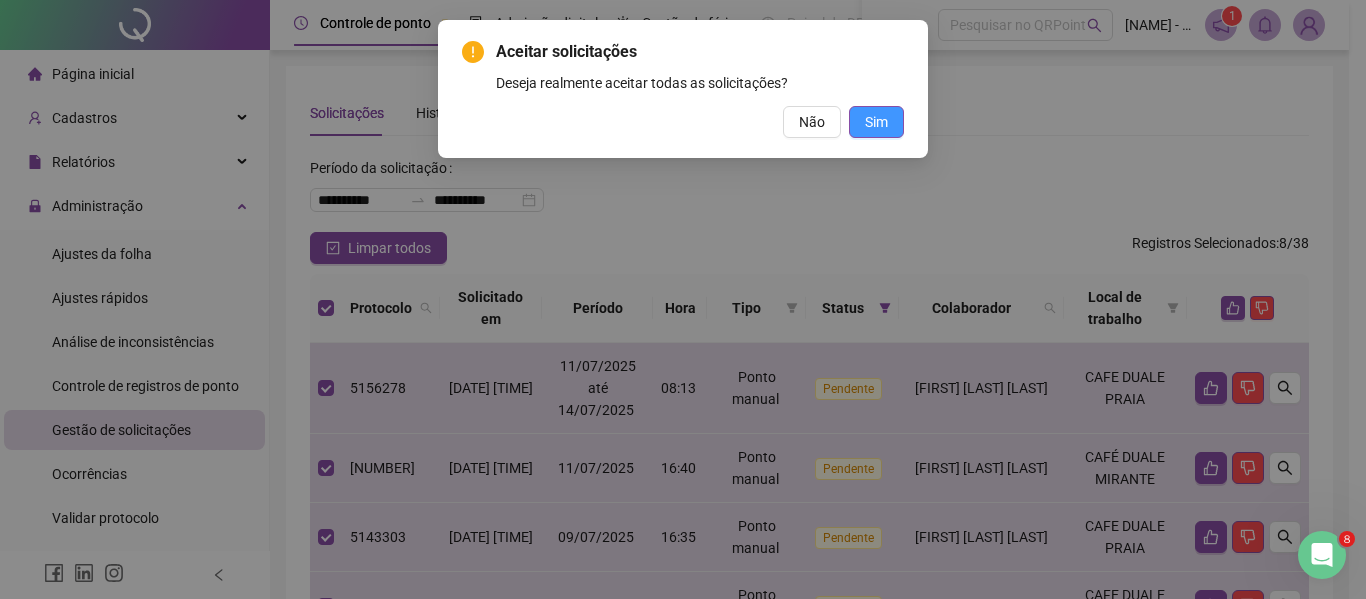 click on "Sim" at bounding box center [876, 122] 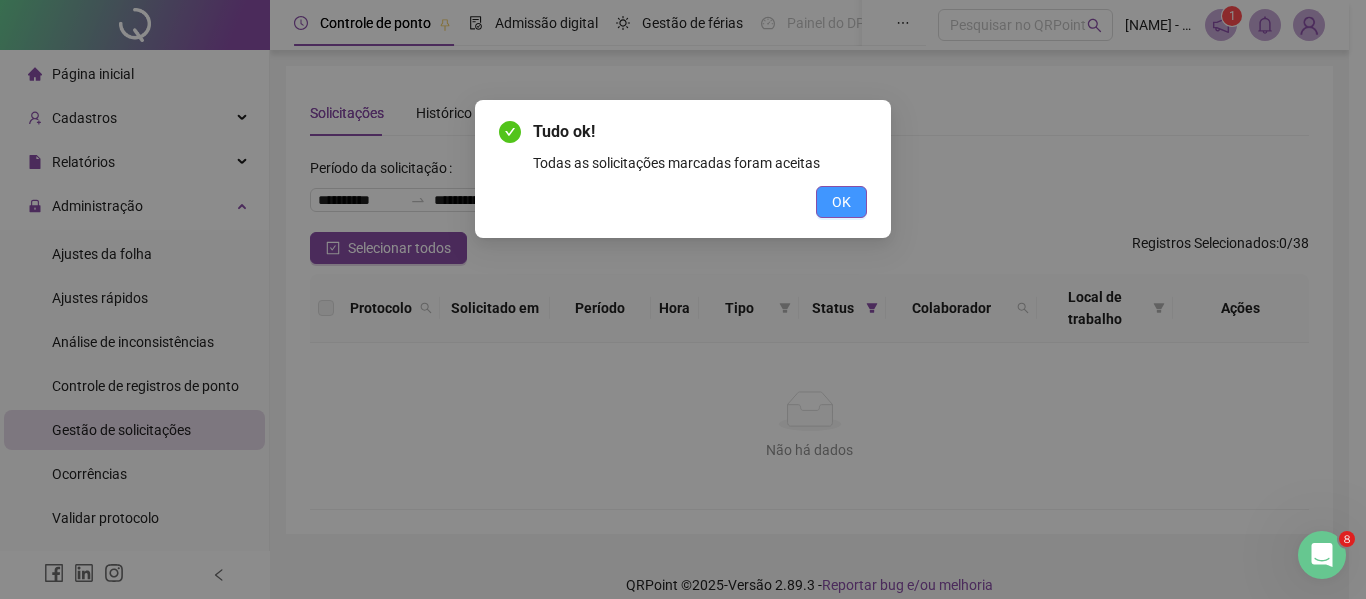 click on "OK" at bounding box center (841, 202) 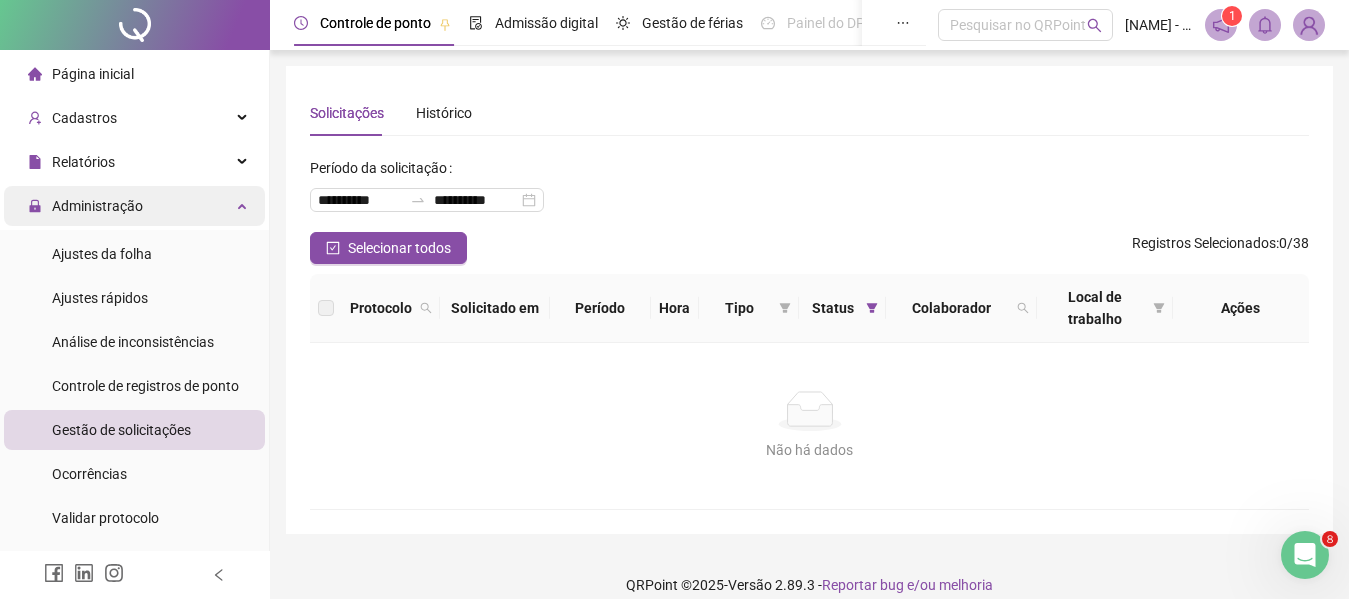 click on "Administração" at bounding box center [97, 206] 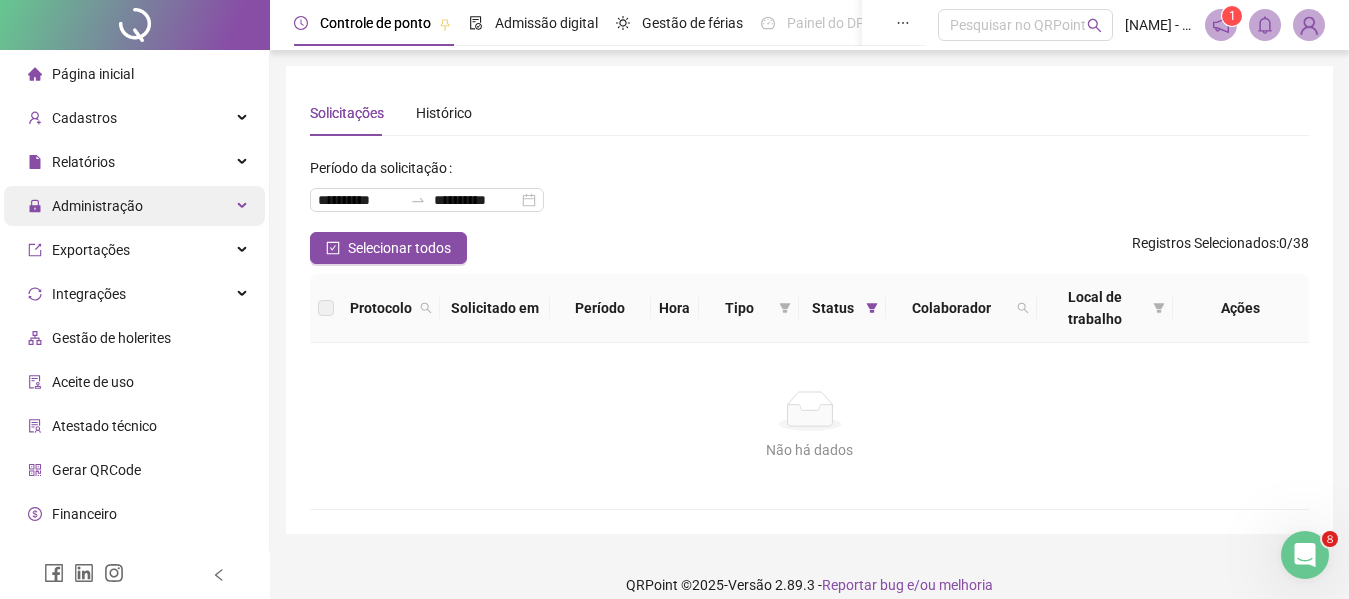 click on "Administração" at bounding box center [134, 206] 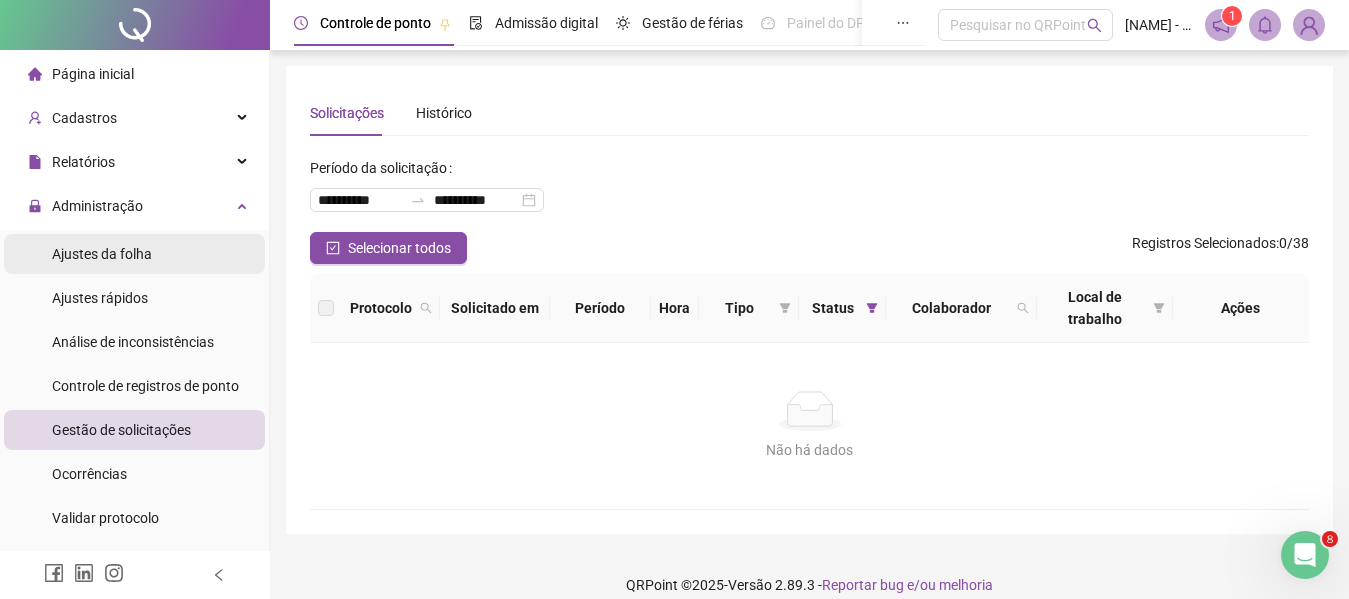 click on "Ajustes da folha" at bounding box center (102, 254) 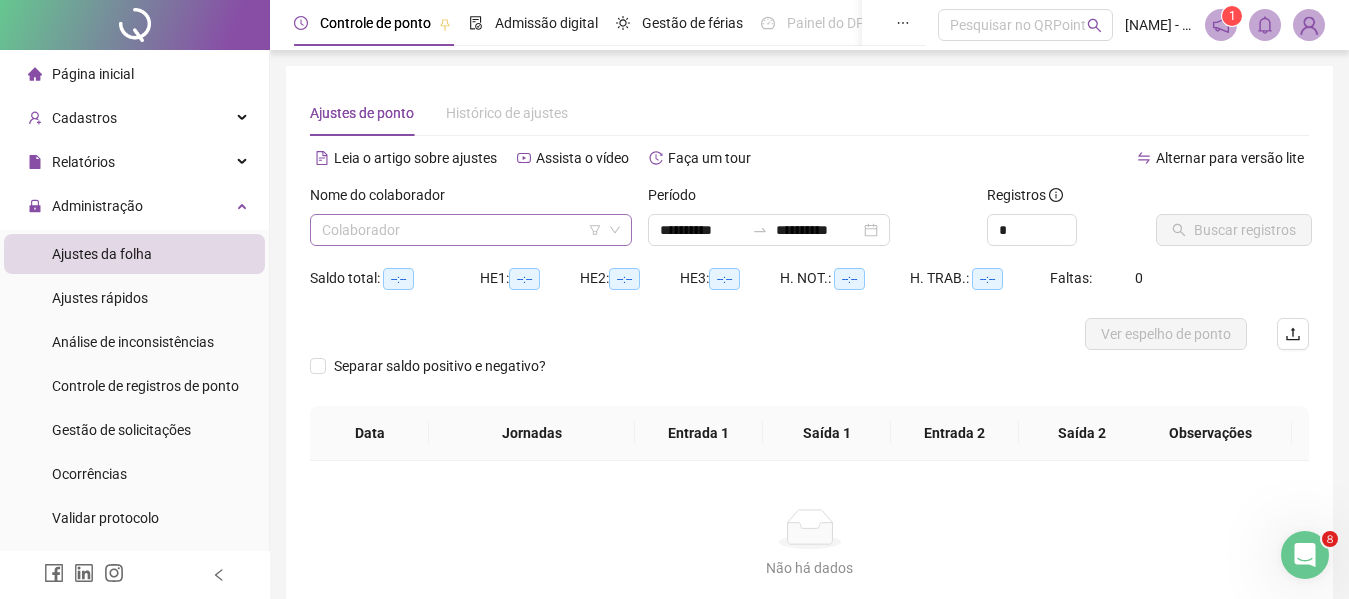 click 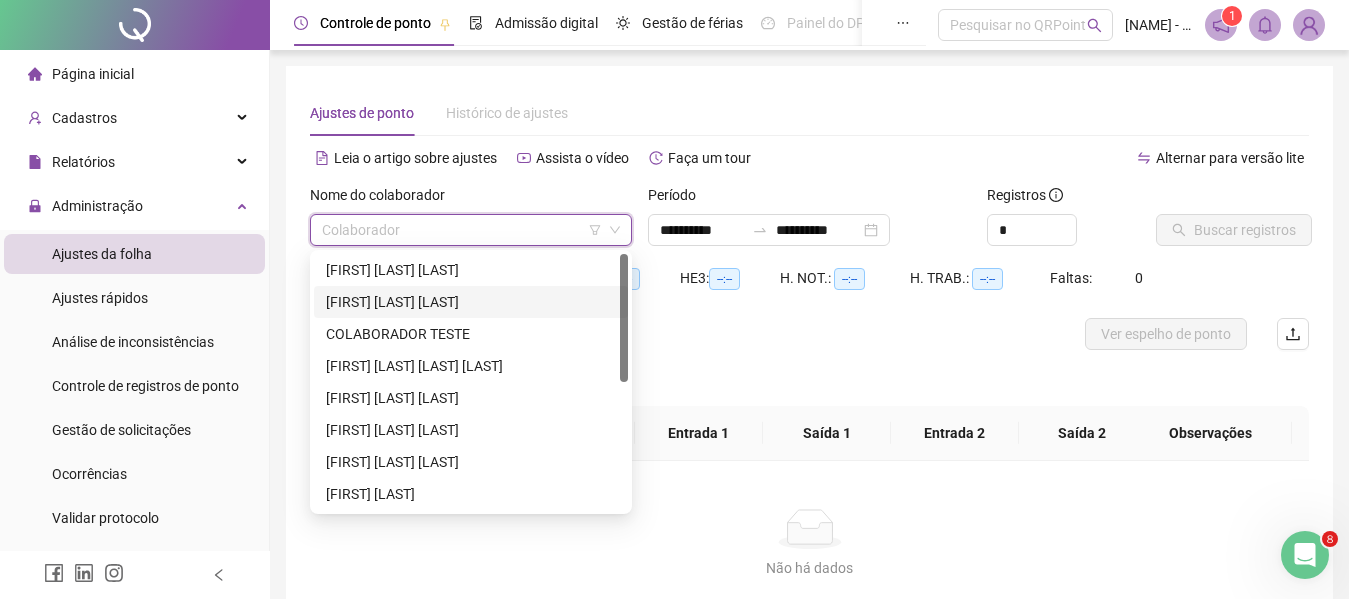 click on "[FIRST] [LAST] [LAST]" at bounding box center (471, 302) 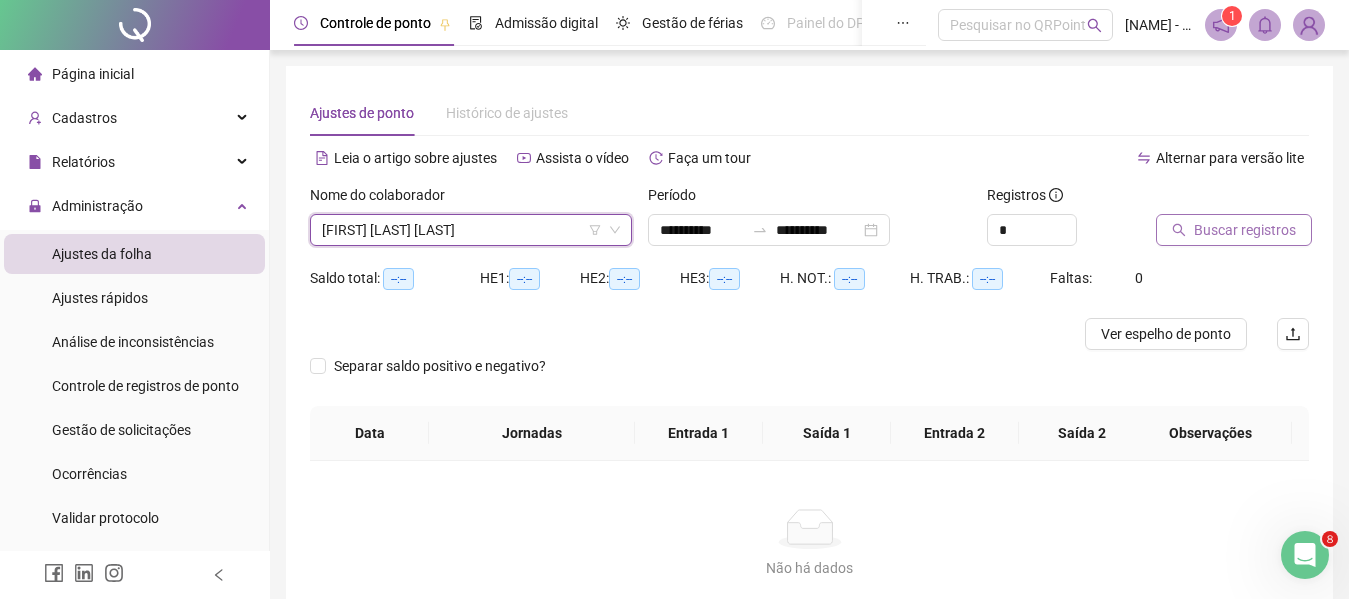 click on "Buscar registros" at bounding box center [1245, 230] 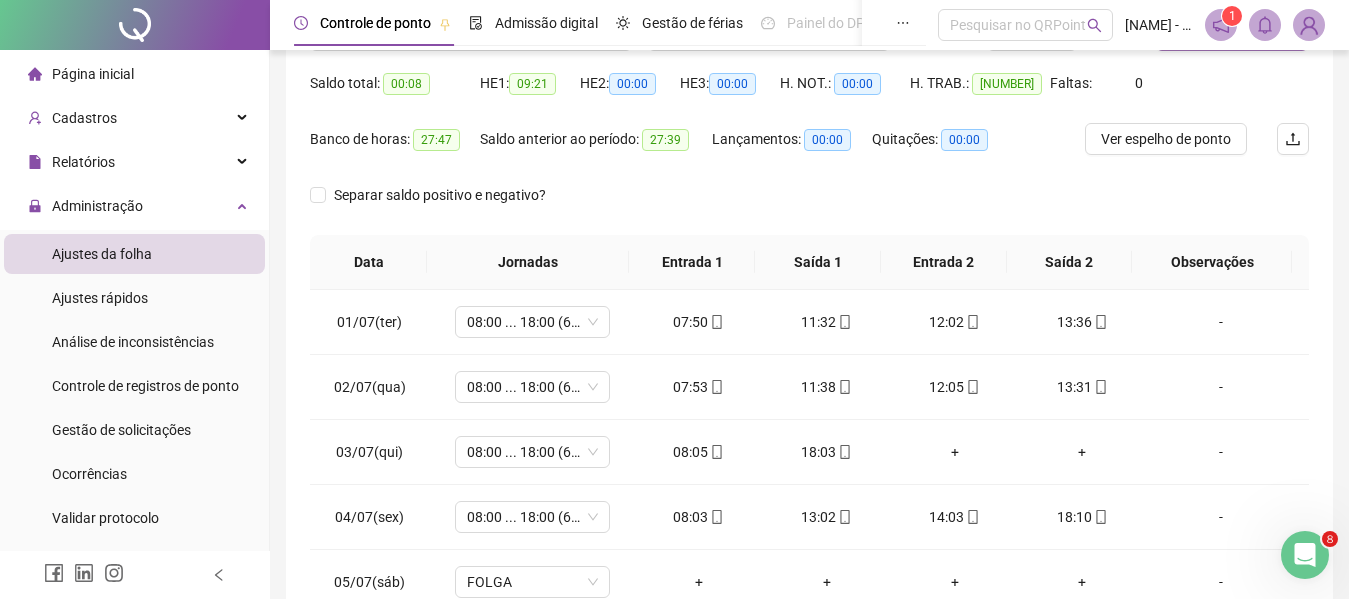 scroll, scrollTop: 200, scrollLeft: 0, axis: vertical 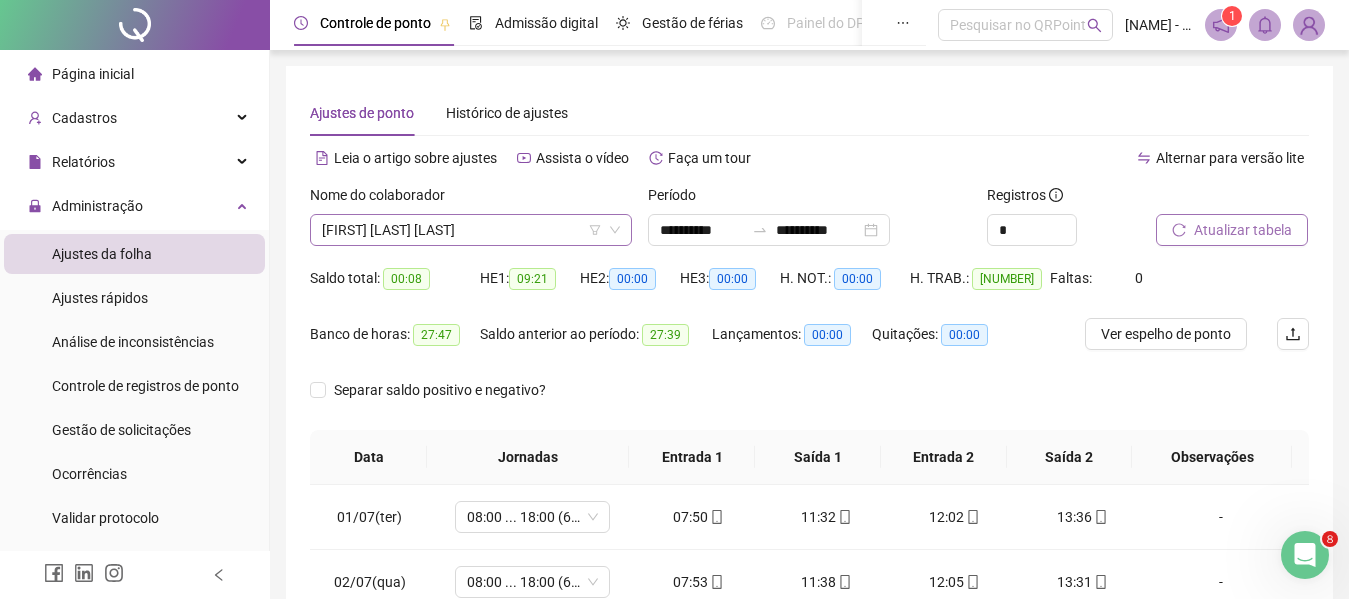 click on "[FIRST] [LAST] [LAST]" at bounding box center (471, 230) 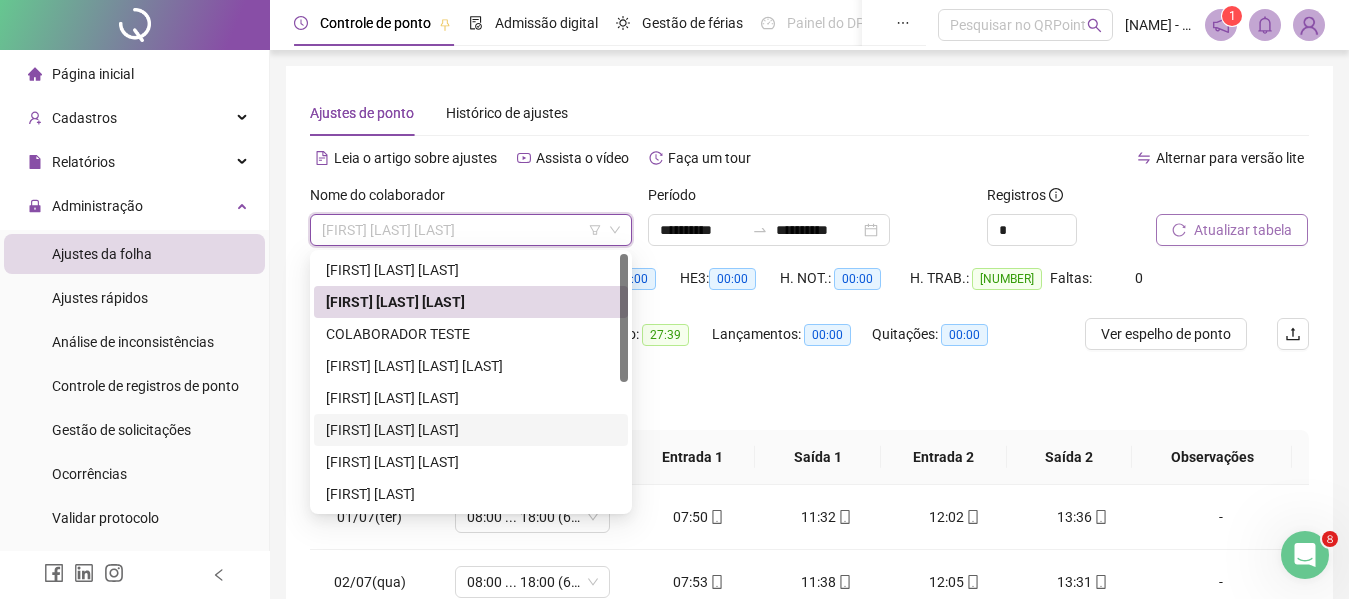 click on "[FIRST] [LAST] [LAST]" at bounding box center (471, 430) 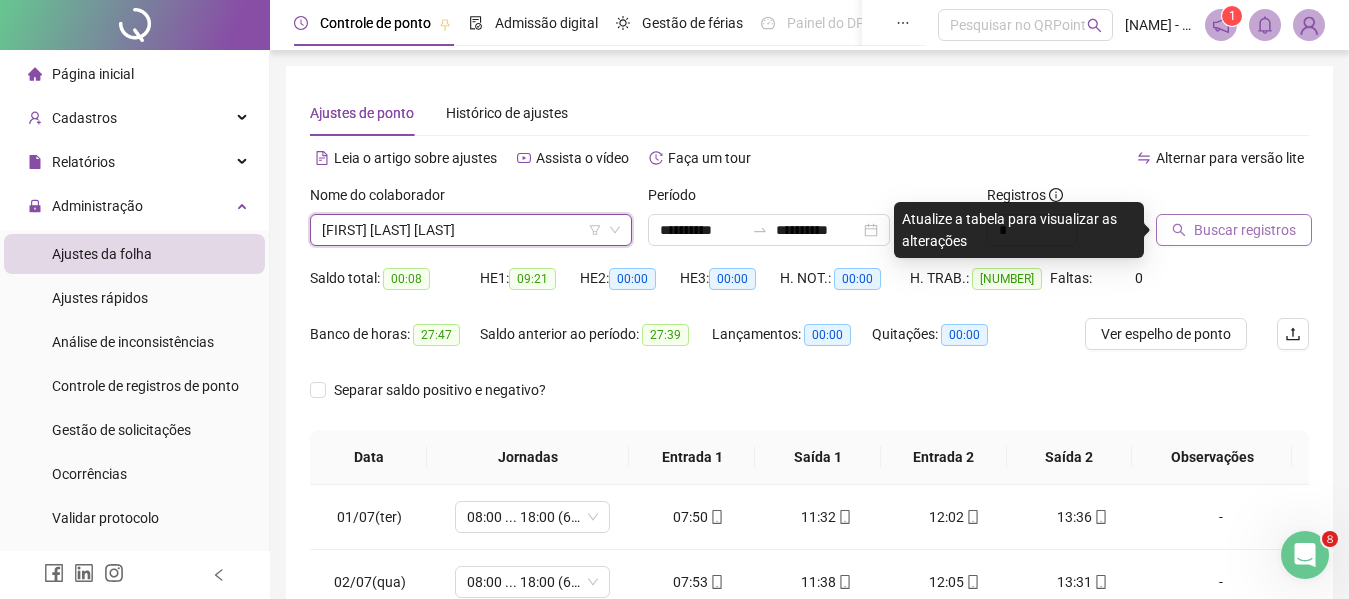 click on "Buscar registros" at bounding box center (1234, 230) 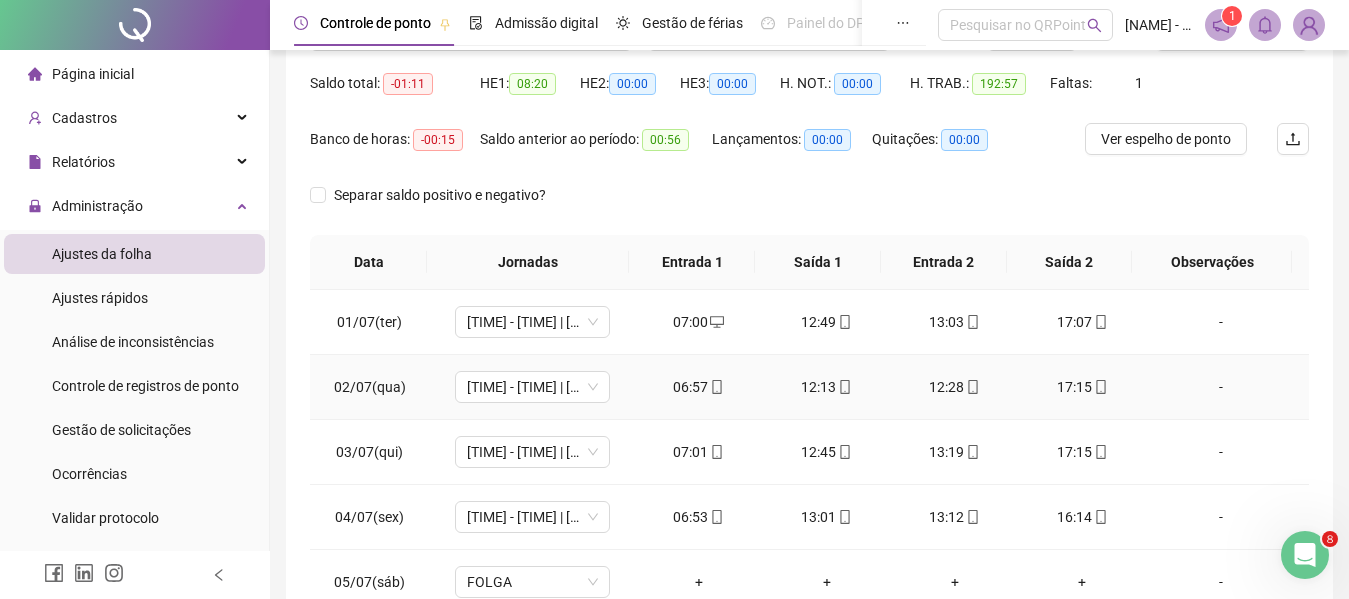 scroll, scrollTop: 300, scrollLeft: 0, axis: vertical 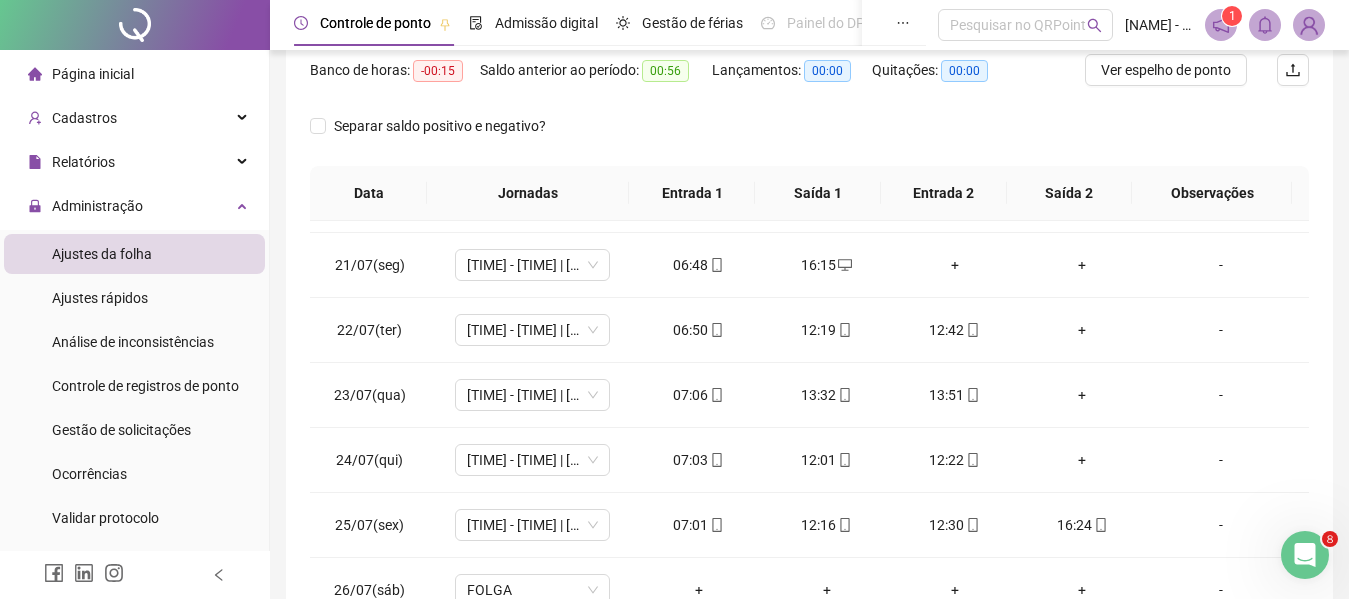 click on "+" at bounding box center [1083, 330] 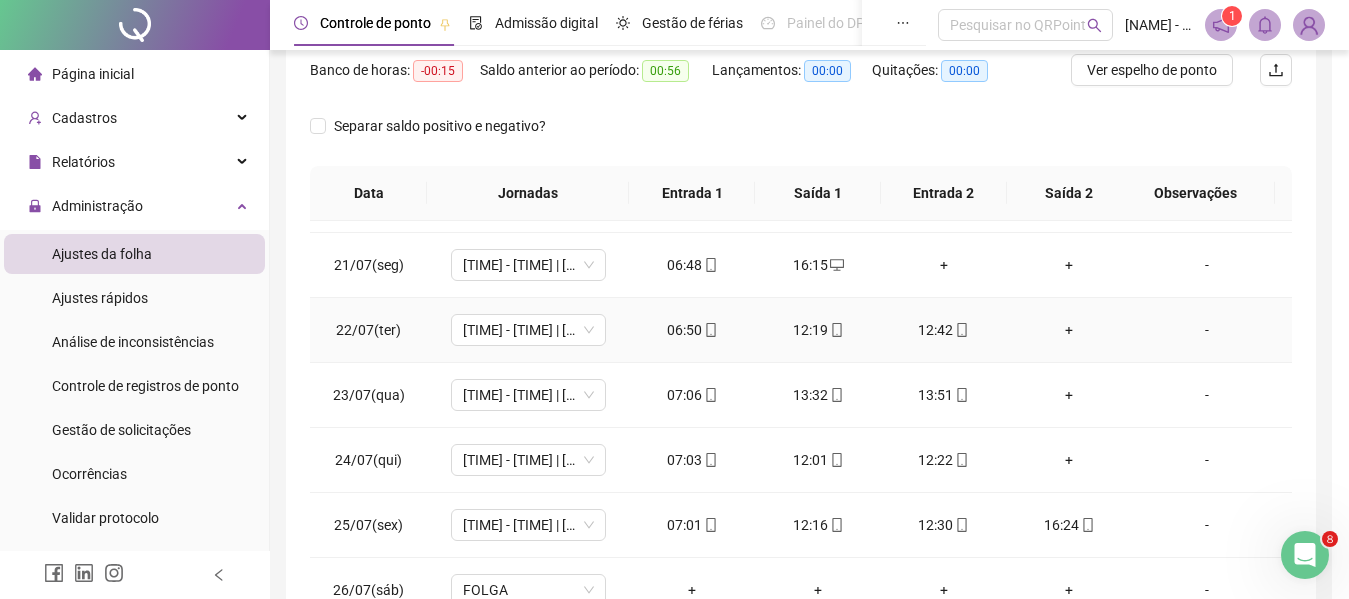click on "INSERIR NO DIA :   22/07/2025 Horário Pertence à jornada atual Pertence à jornada anterior Esqueceu de registrar Excesso de marcação Horário equivocado Outro motivo Motivo Cancelar OK" at bounding box center [674, 299] 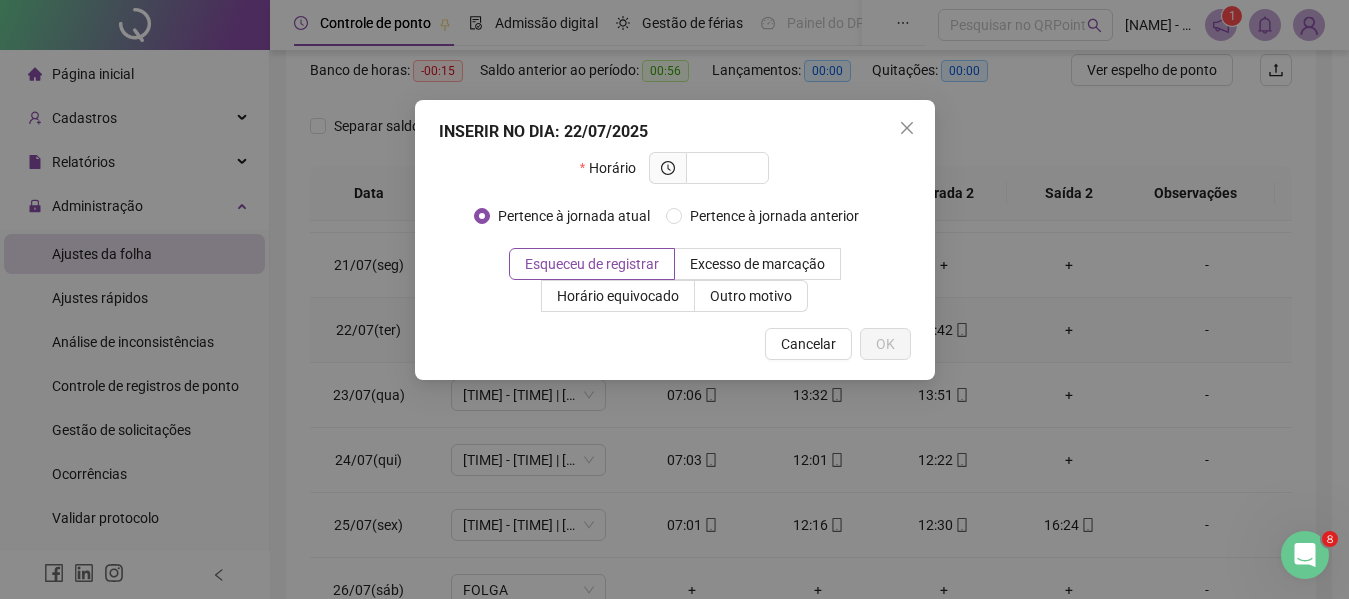 click on "INSERIR NO DIA :   22/07/2025 Horário Pertence à jornada atual Pertence à jornada anterior Esqueceu de registrar Excesso de marcação Horário equivocado Outro motivo Motivo Cancelar OK" at bounding box center [674, 299] 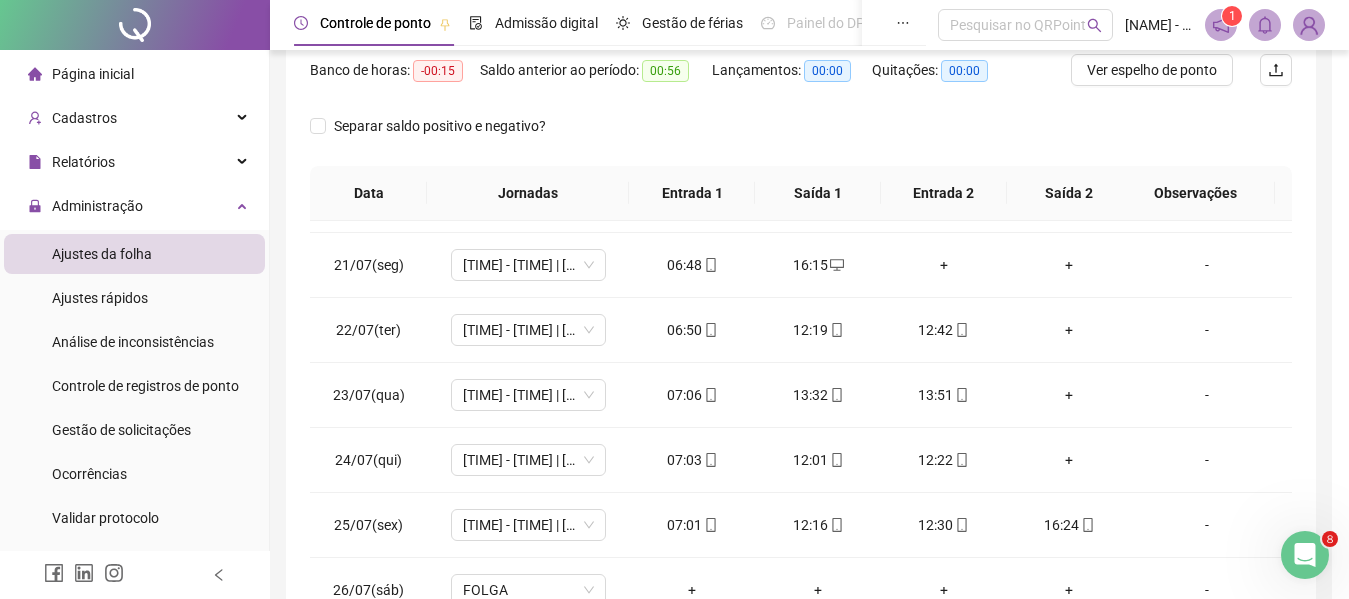 click at bounding box center [674, 299] 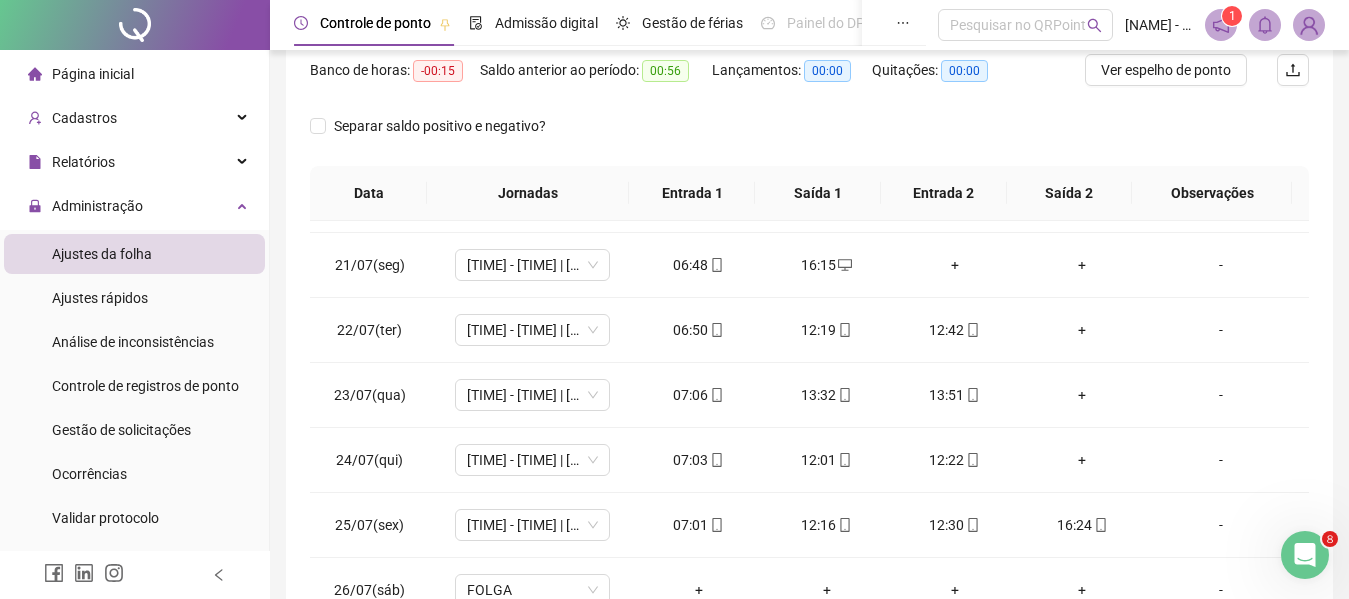 click on "+" at bounding box center [1083, 330] 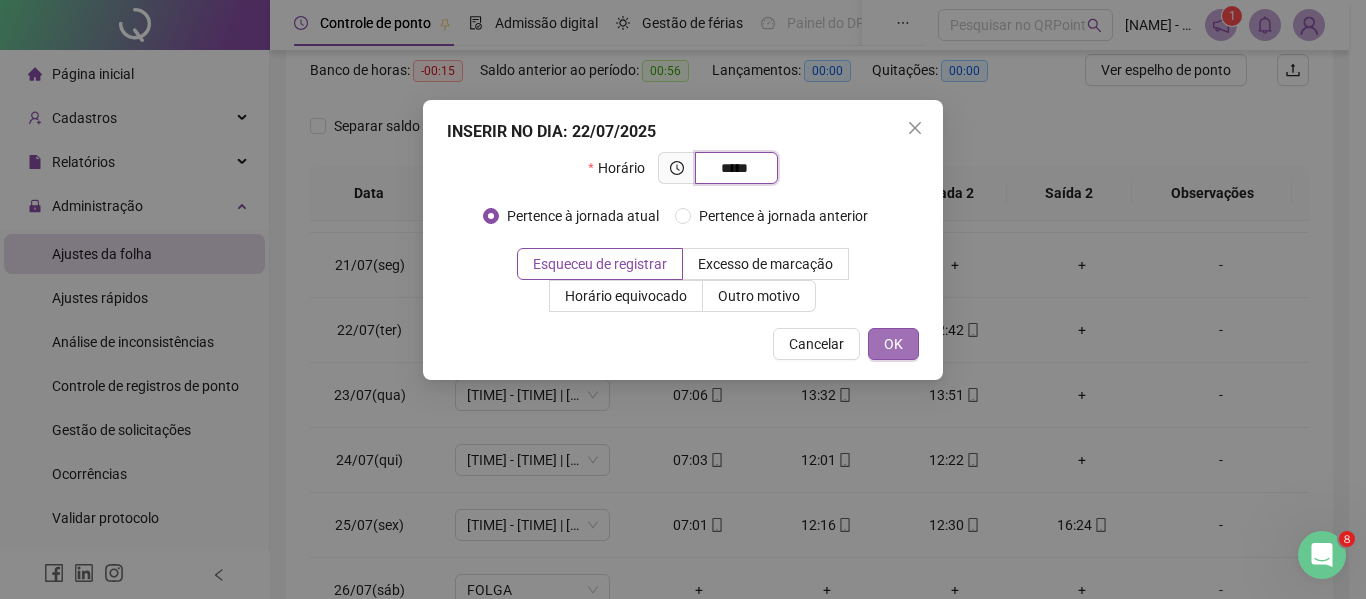 type on "*****" 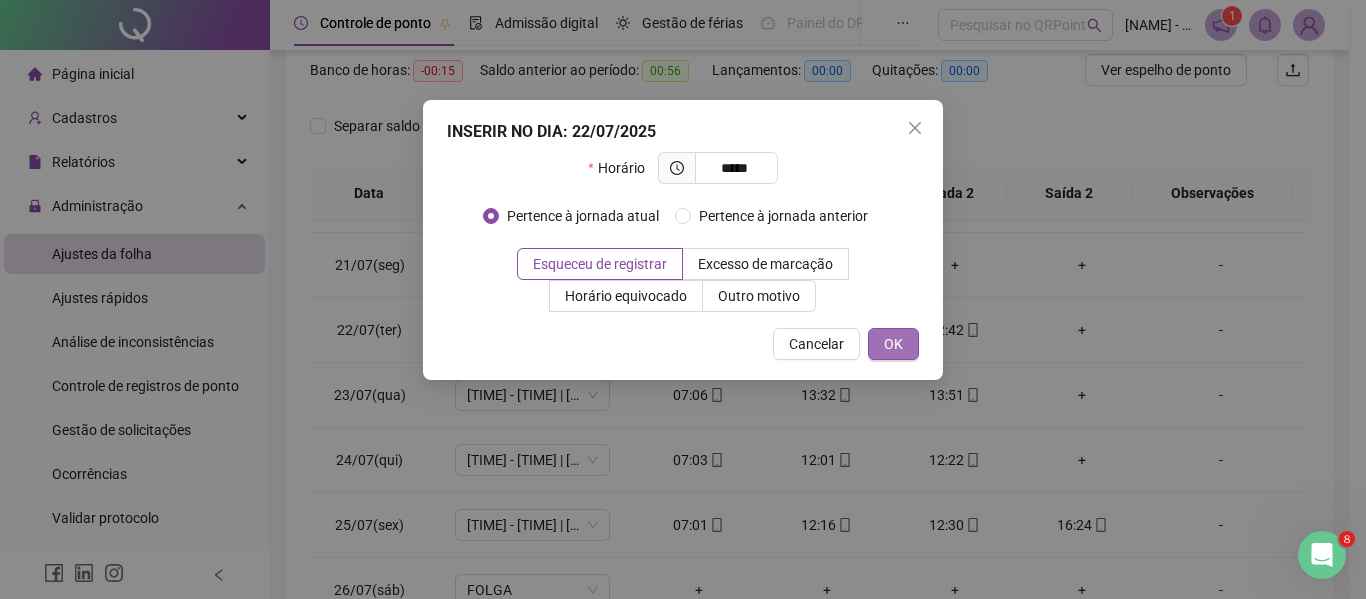 click on "OK" at bounding box center [893, 344] 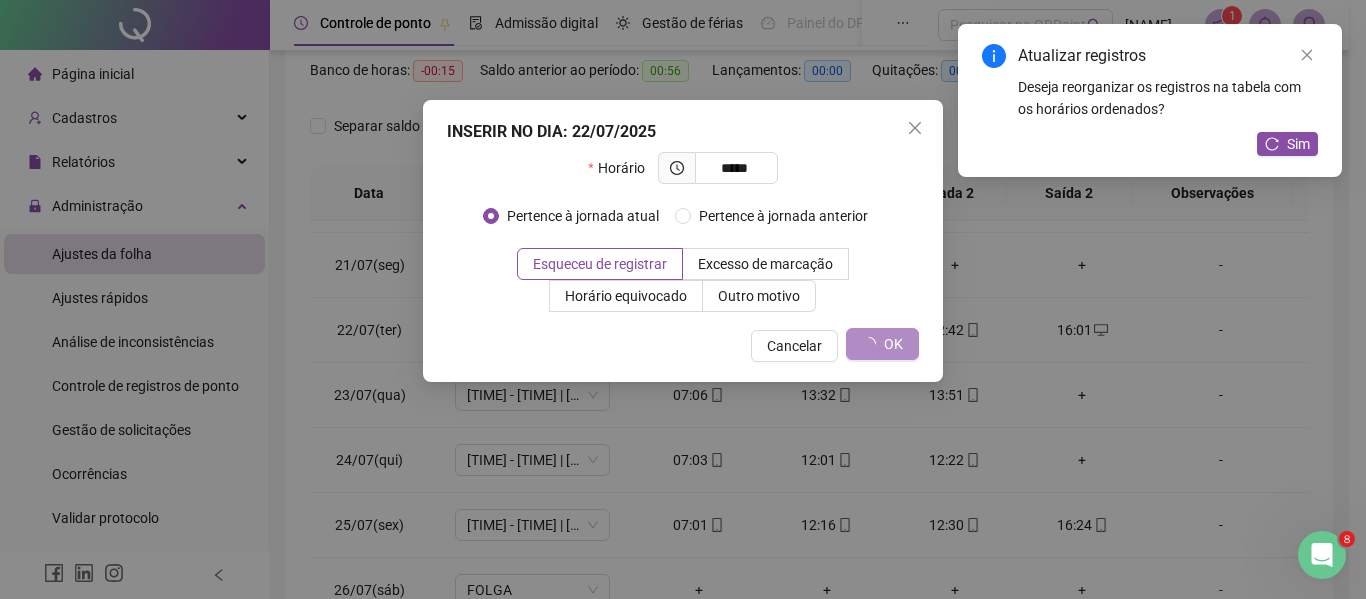 click on "Sim" at bounding box center (1298, 144) 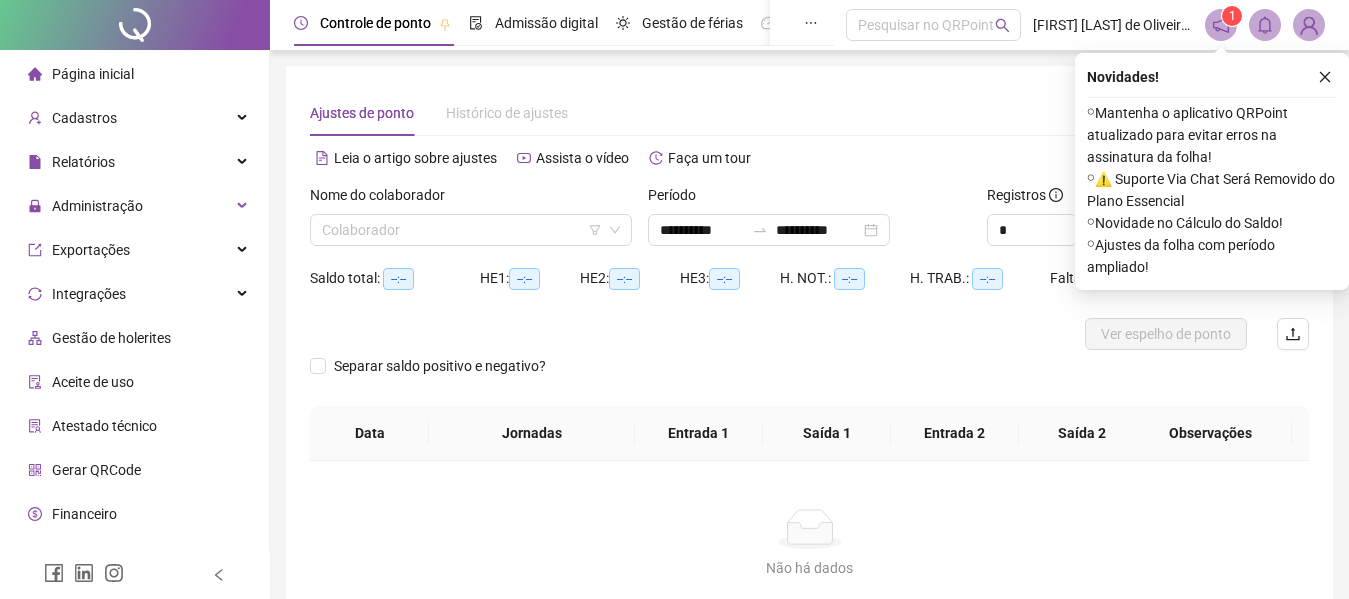 scroll, scrollTop: 139, scrollLeft: 0, axis: vertical 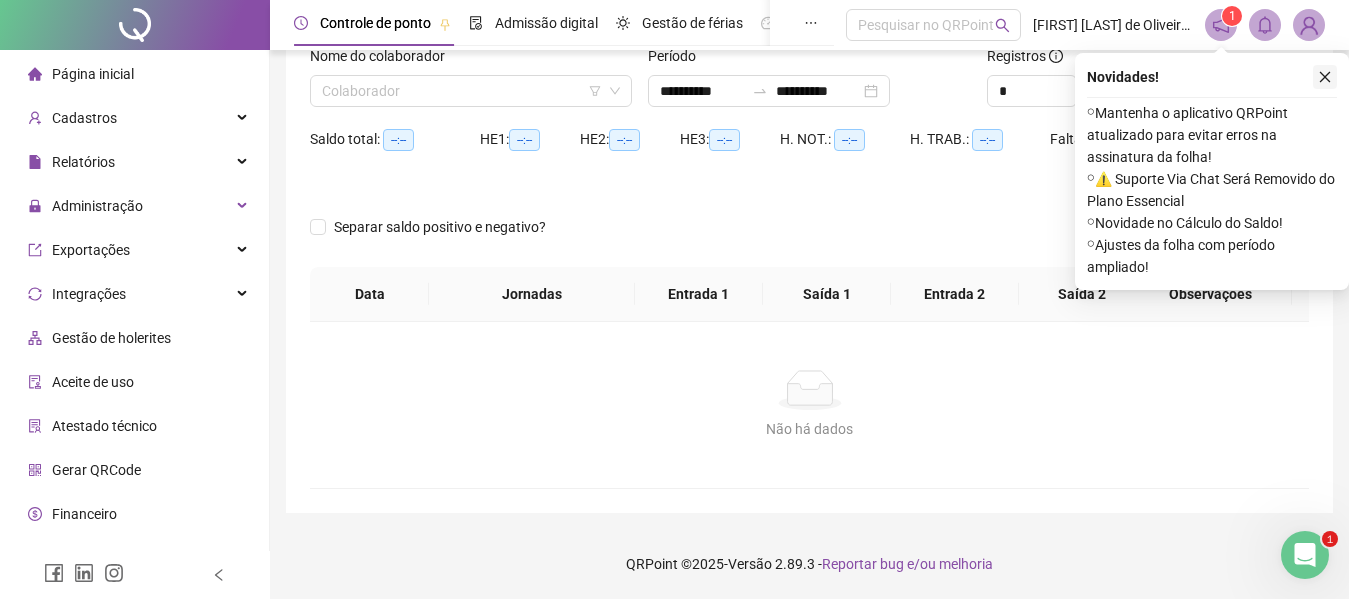 click at bounding box center (1325, 77) 